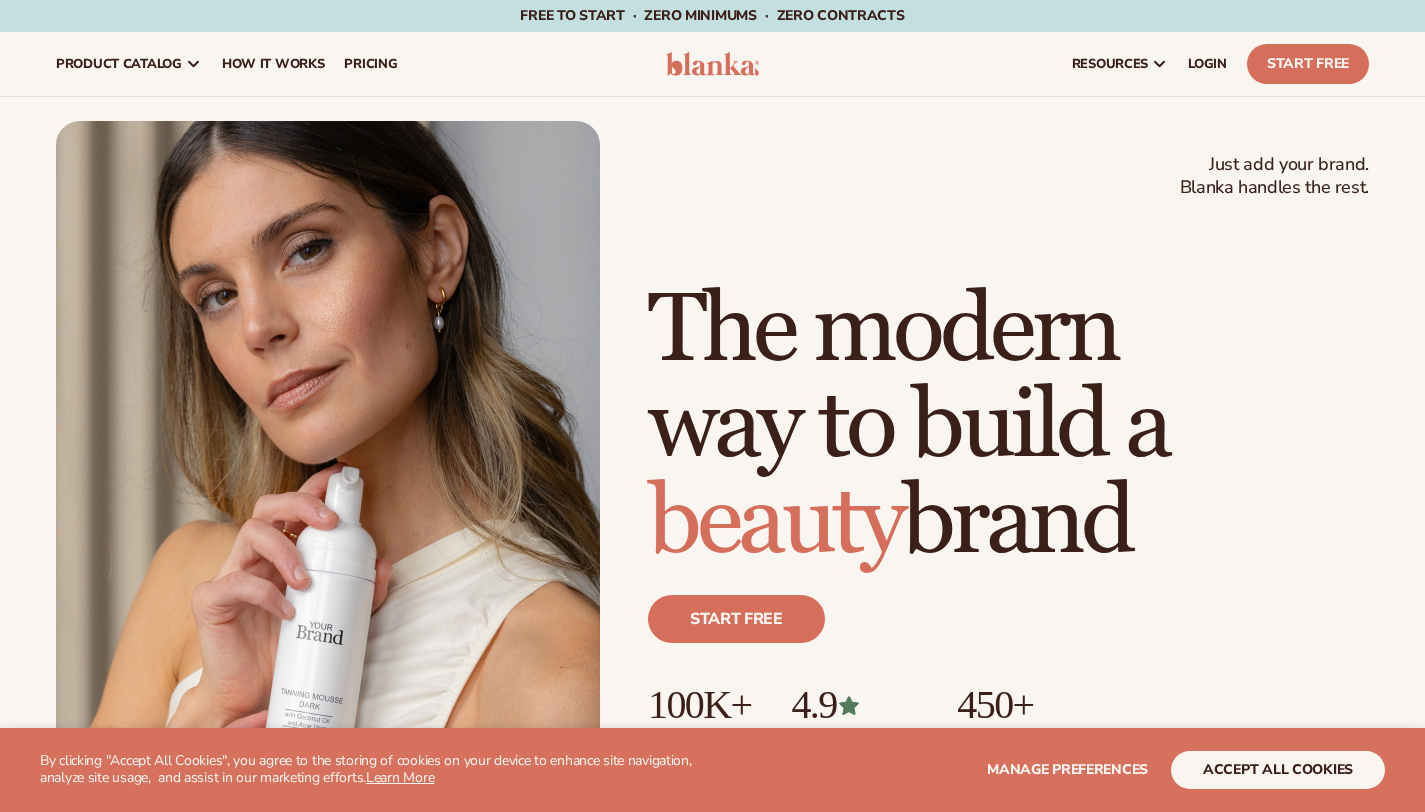 scroll, scrollTop: 0, scrollLeft: 0, axis: both 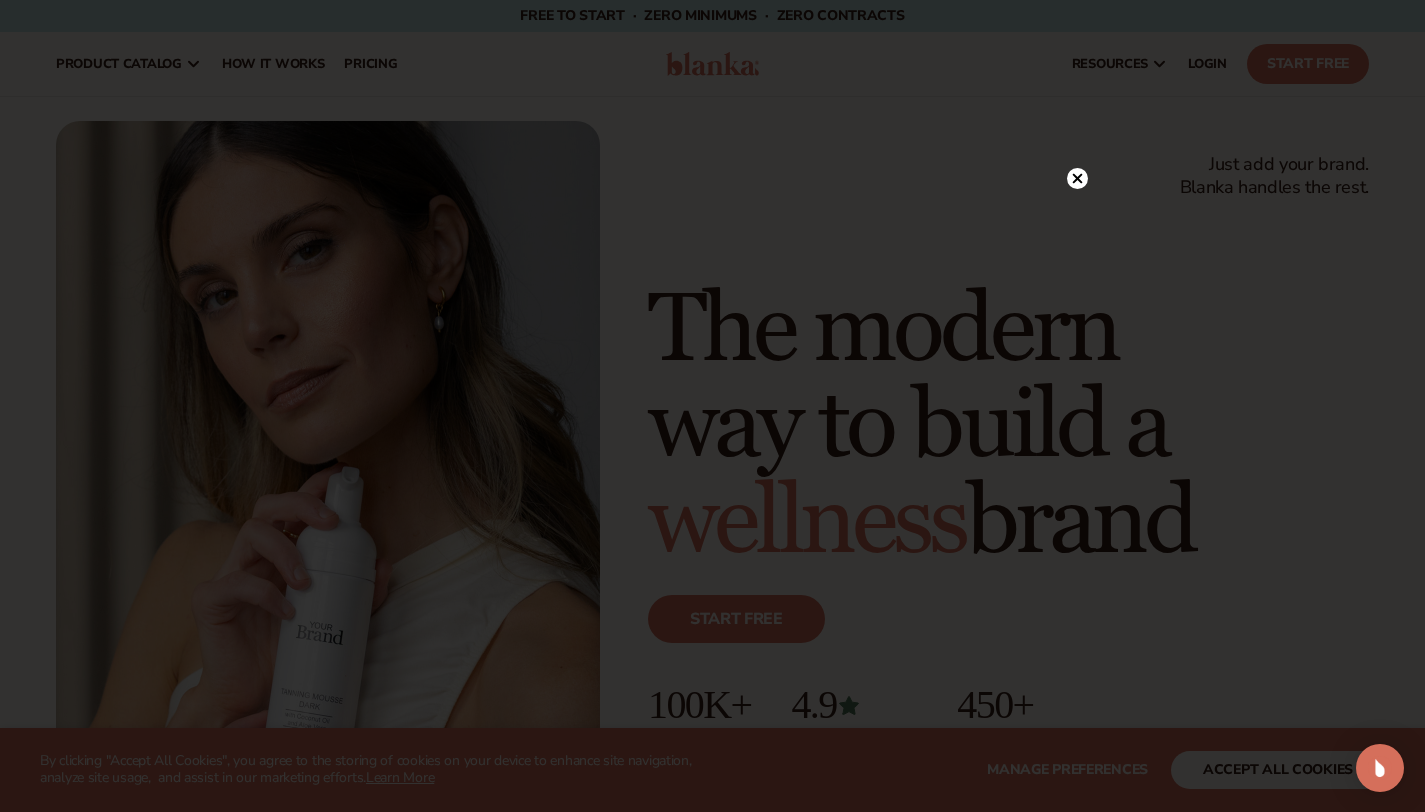click at bounding box center [712, 406] 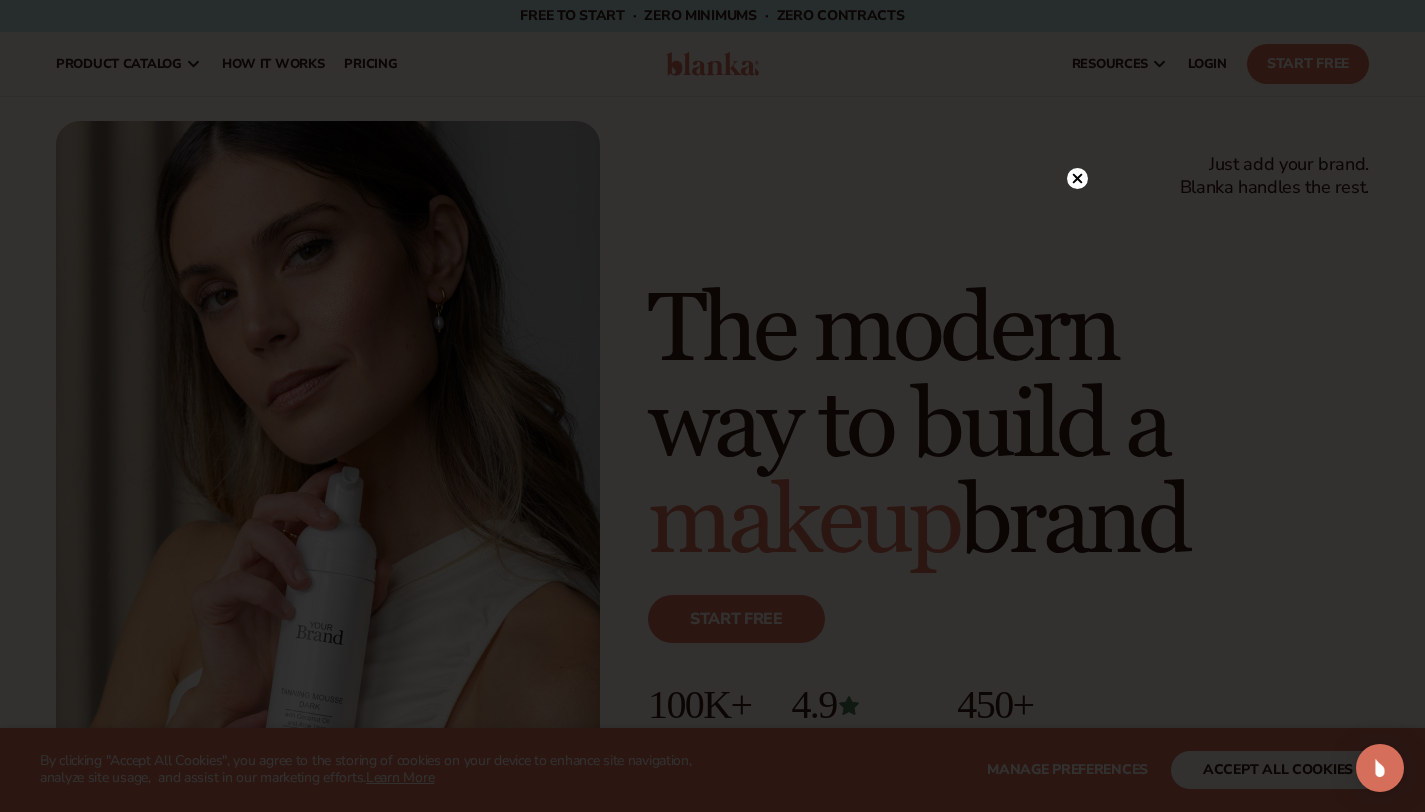 click 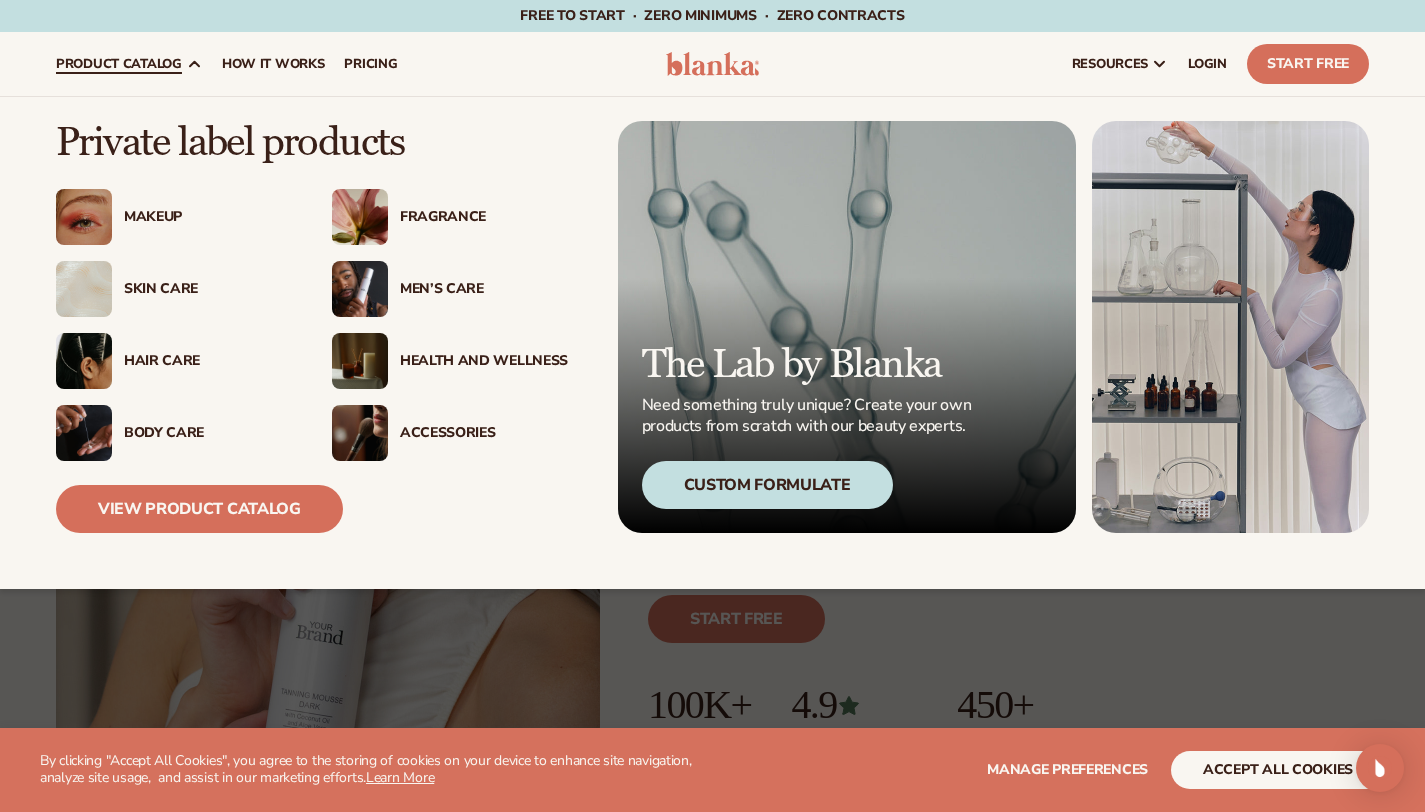 click on "Skin Care" at bounding box center (208, 289) 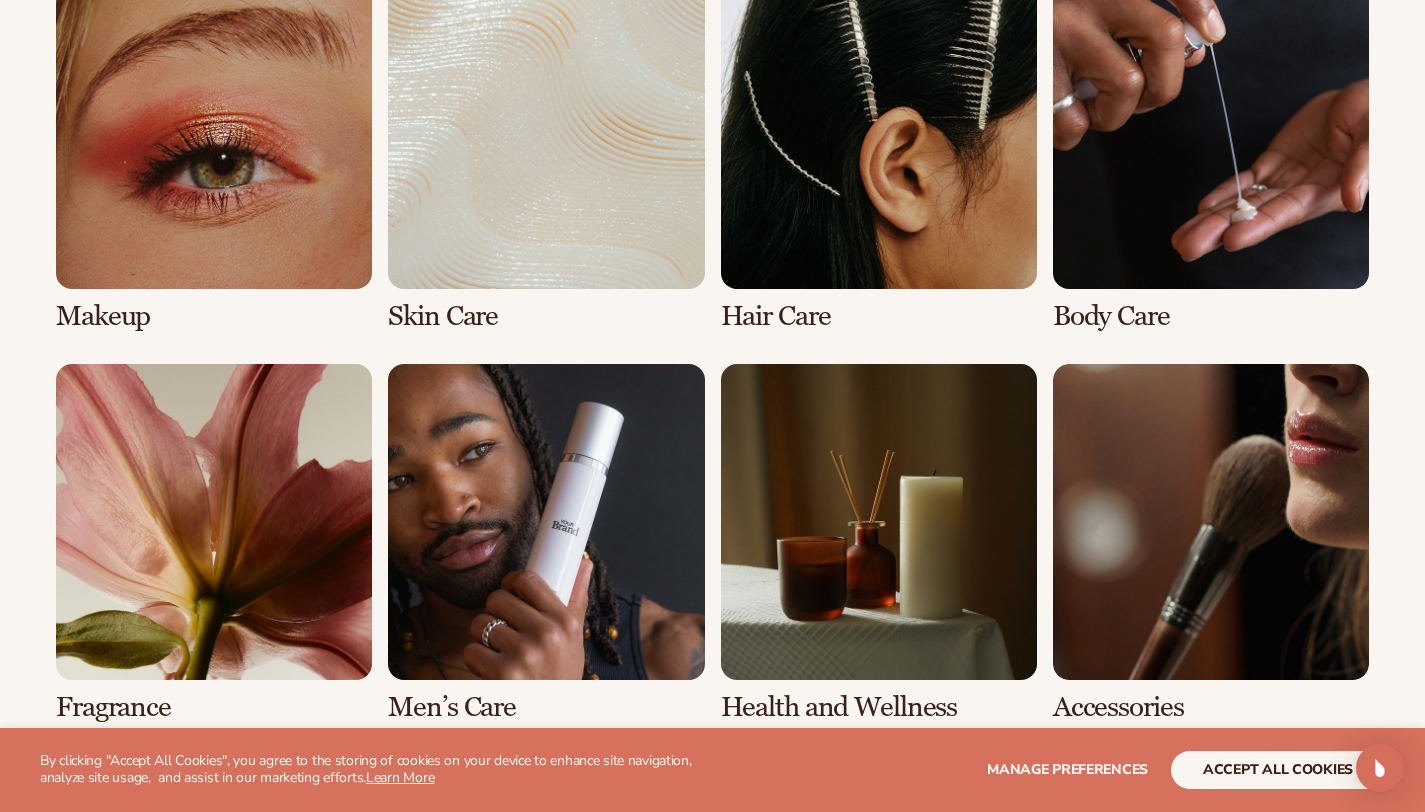 scroll, scrollTop: 1520, scrollLeft: 0, axis: vertical 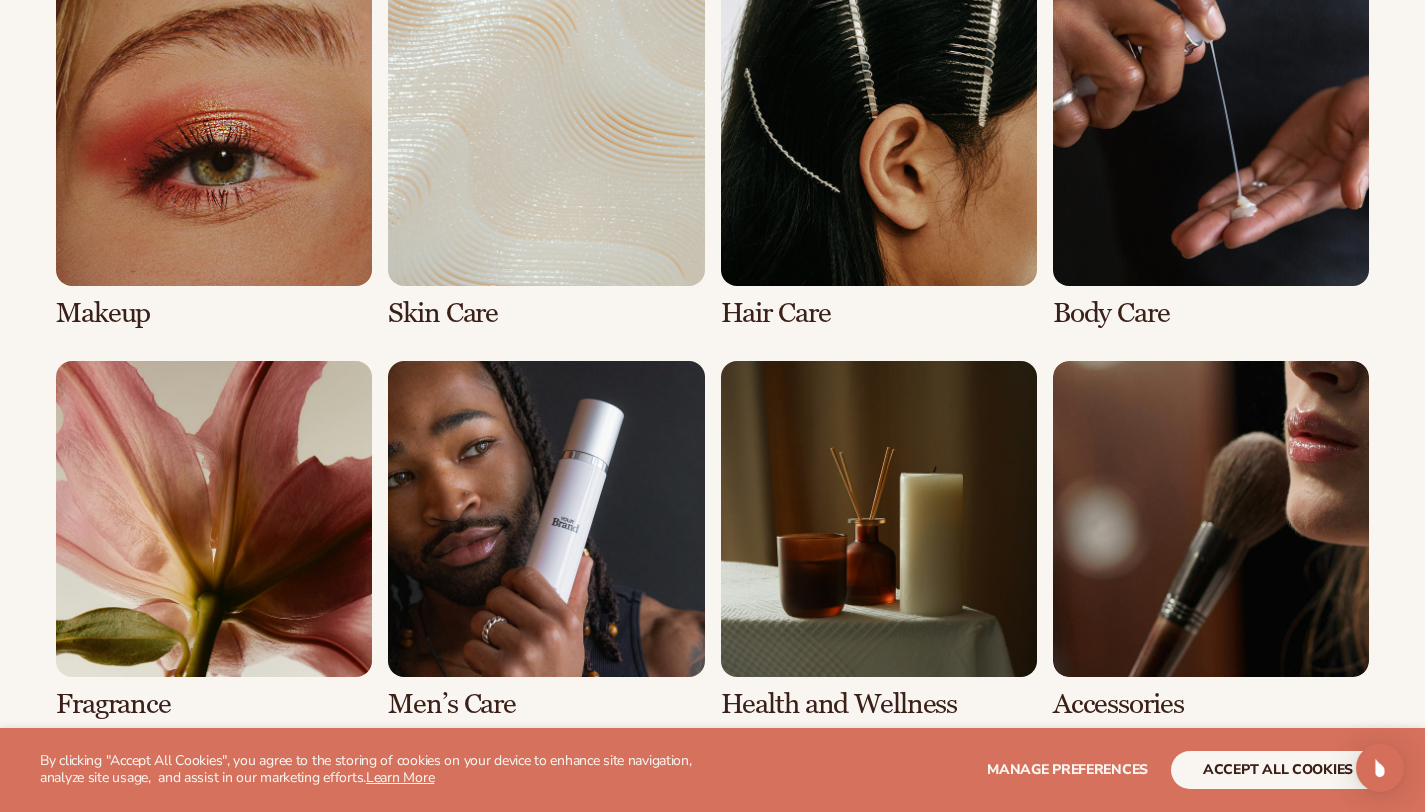click at bounding box center [546, 149] 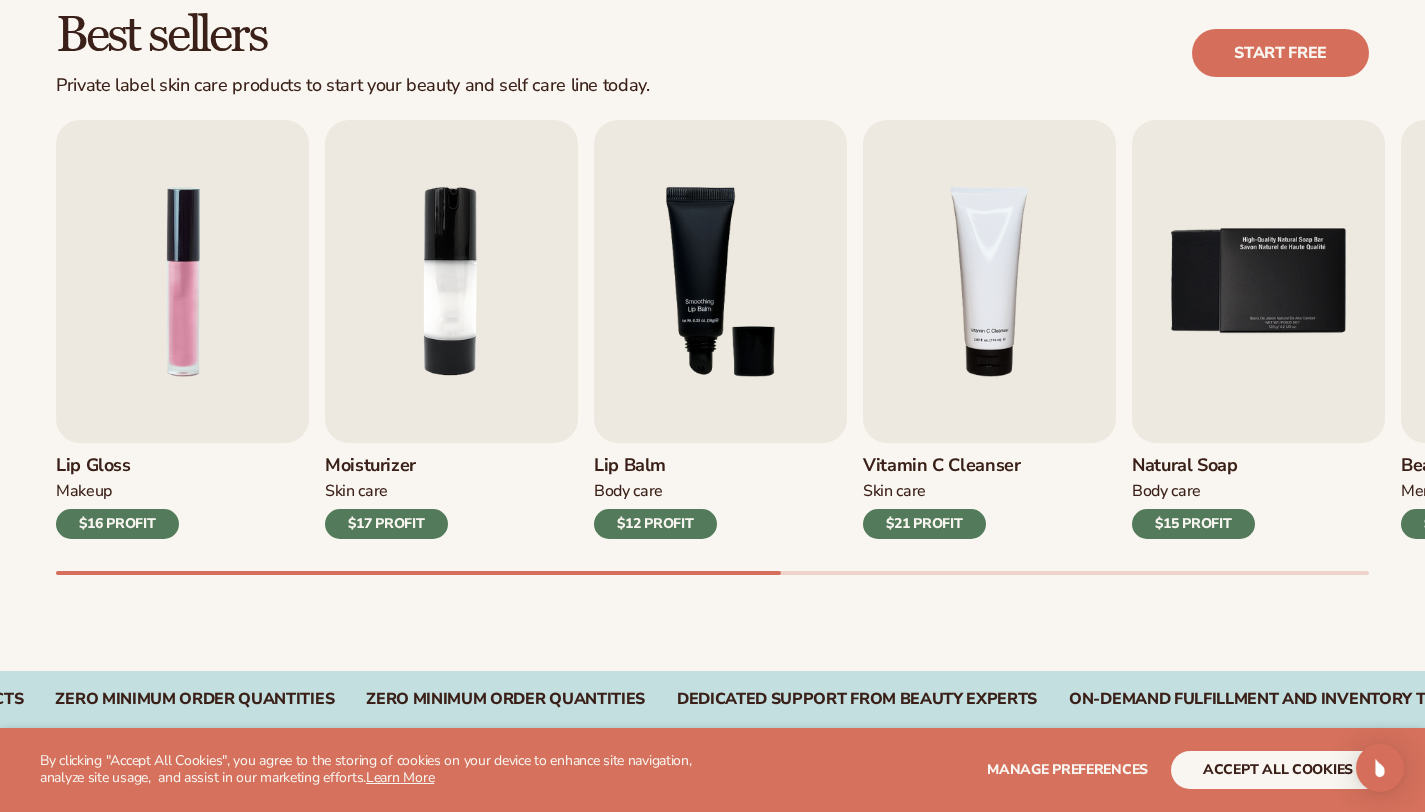 scroll, scrollTop: 640, scrollLeft: 0, axis: vertical 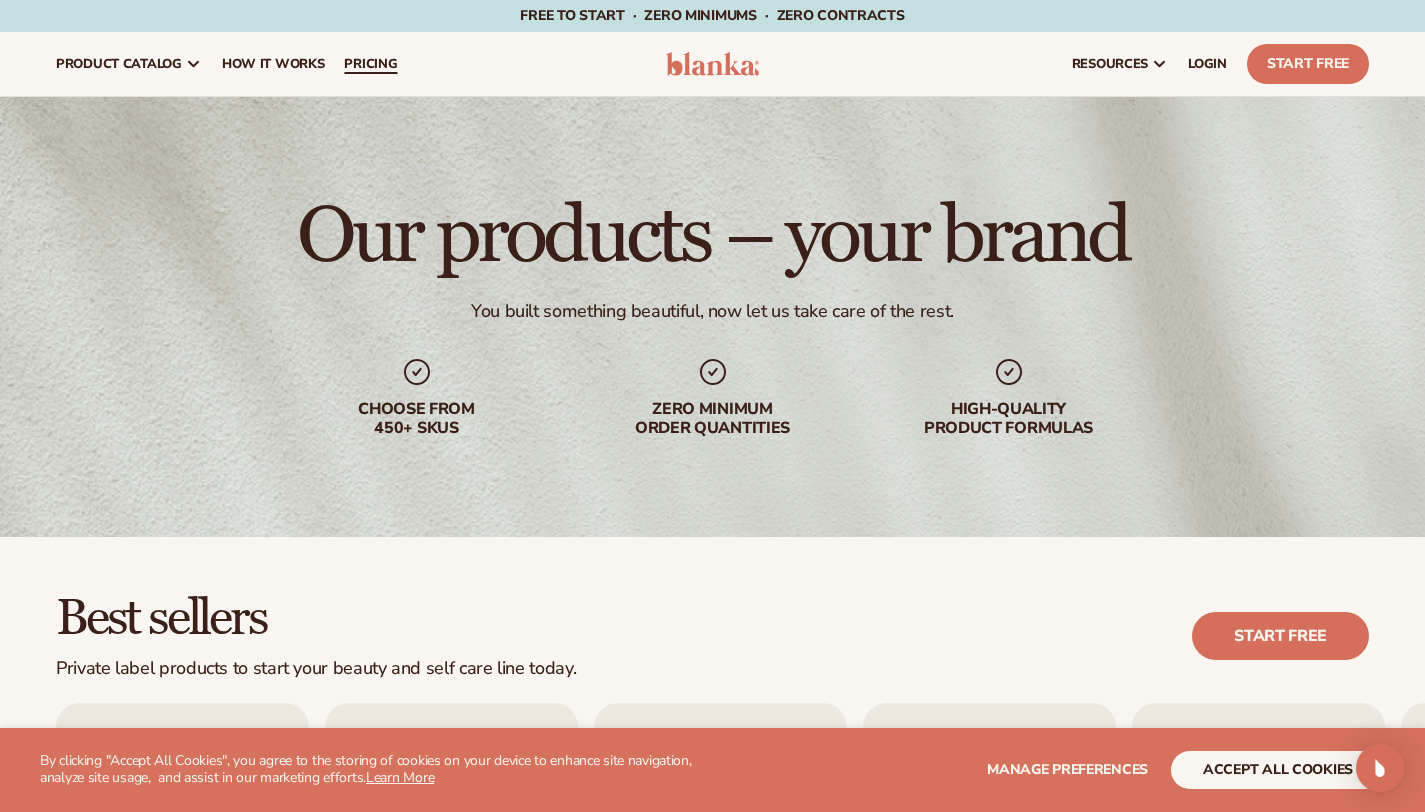 click on "pricing" at bounding box center [370, 64] 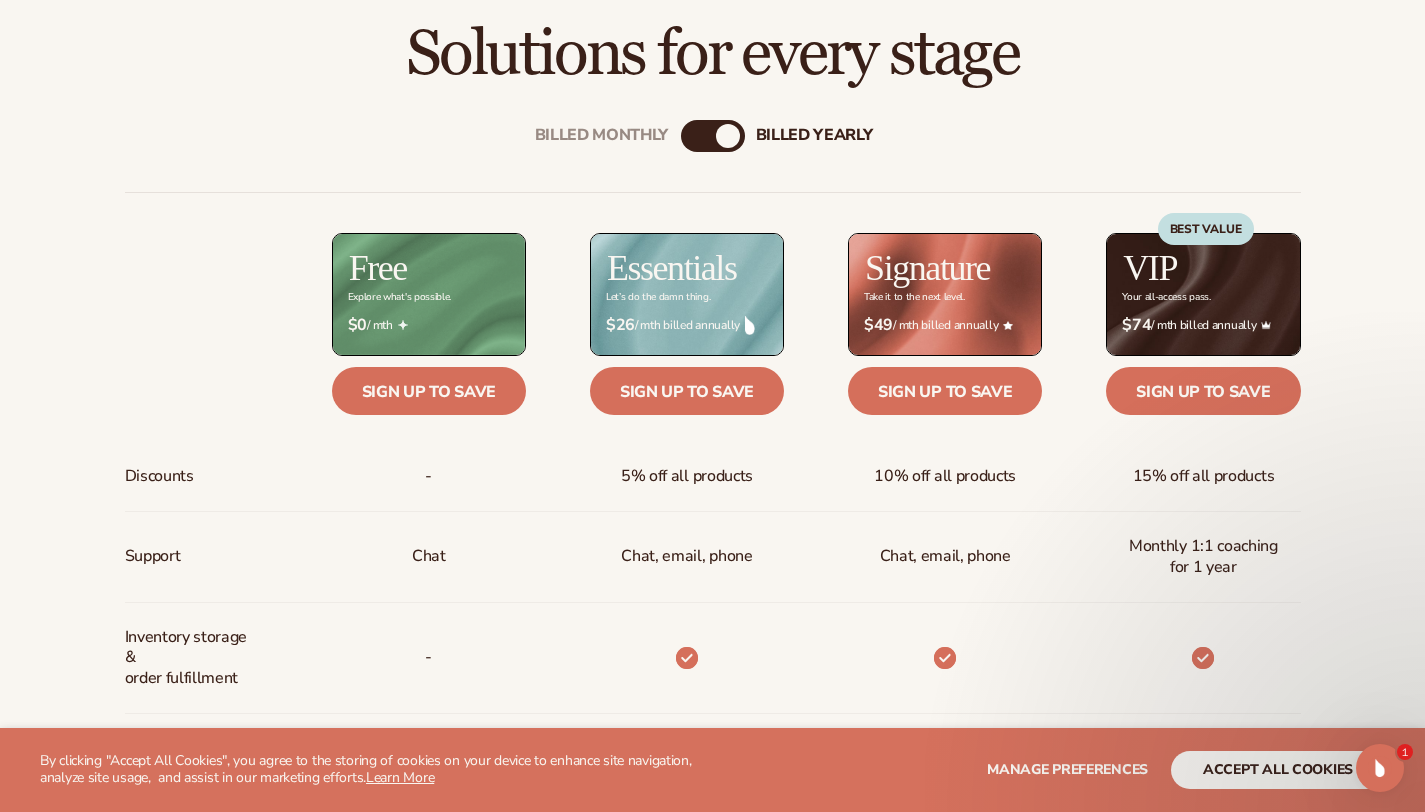 scroll, scrollTop: 721, scrollLeft: 0, axis: vertical 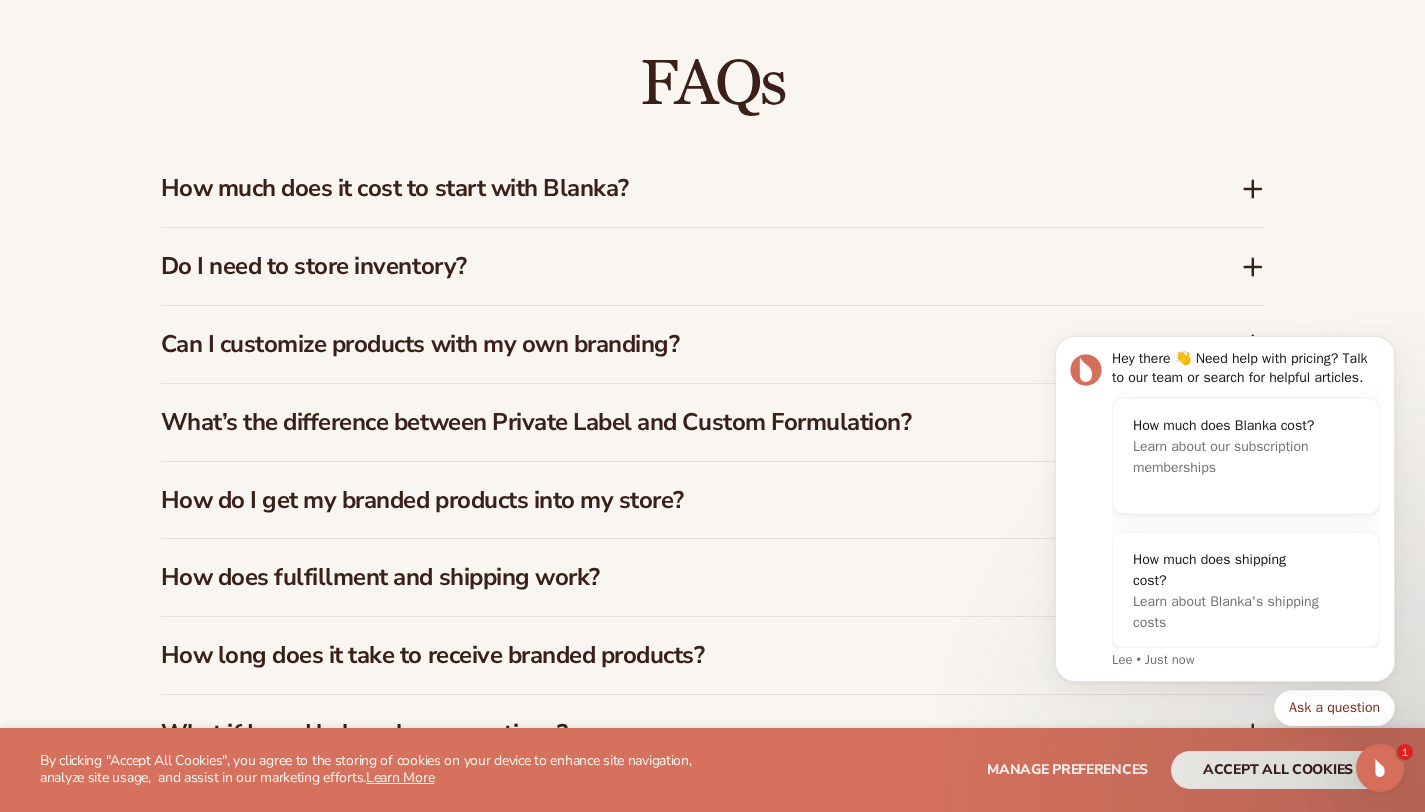 click on "How much does it cost to start with Blanka?" at bounding box center (671, 188) 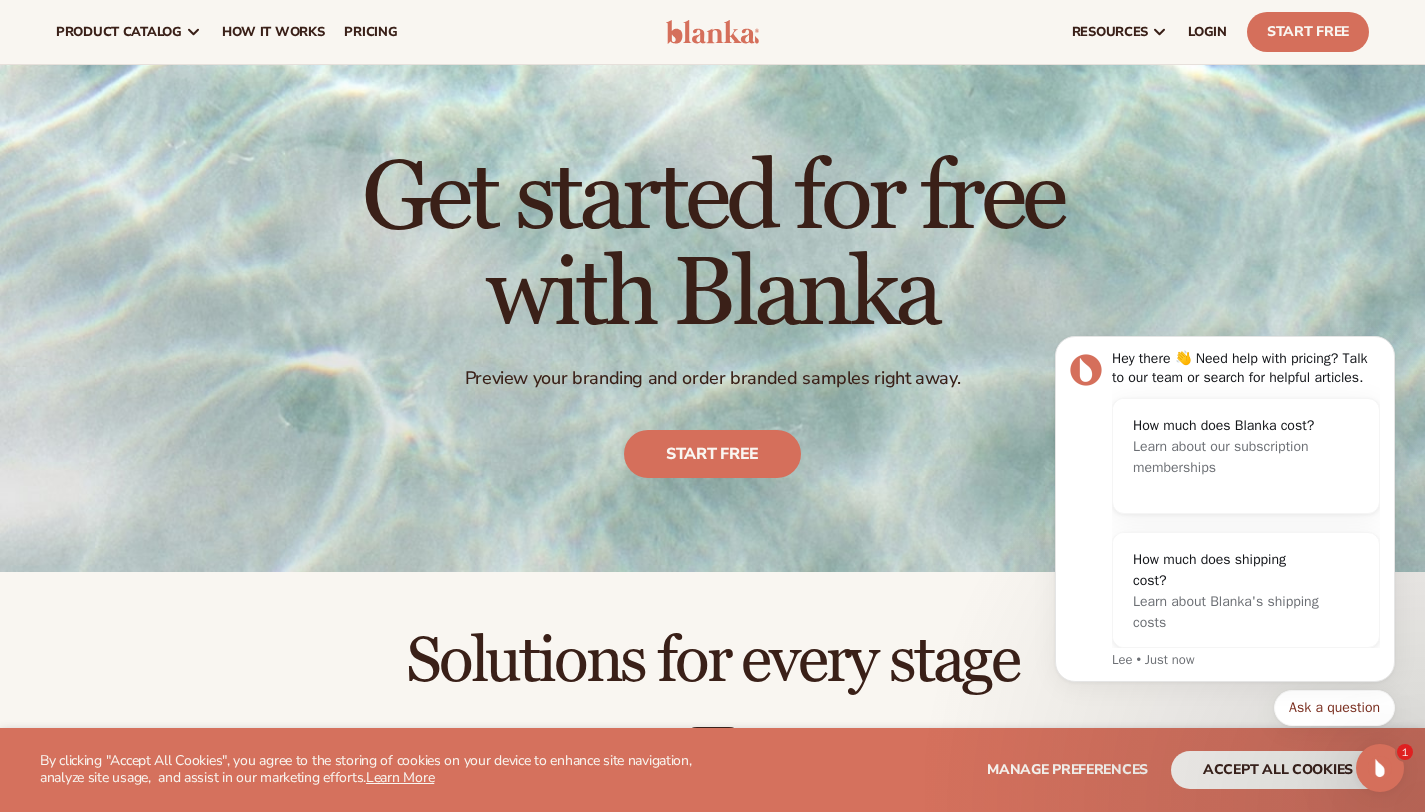 scroll, scrollTop: 0, scrollLeft: 0, axis: both 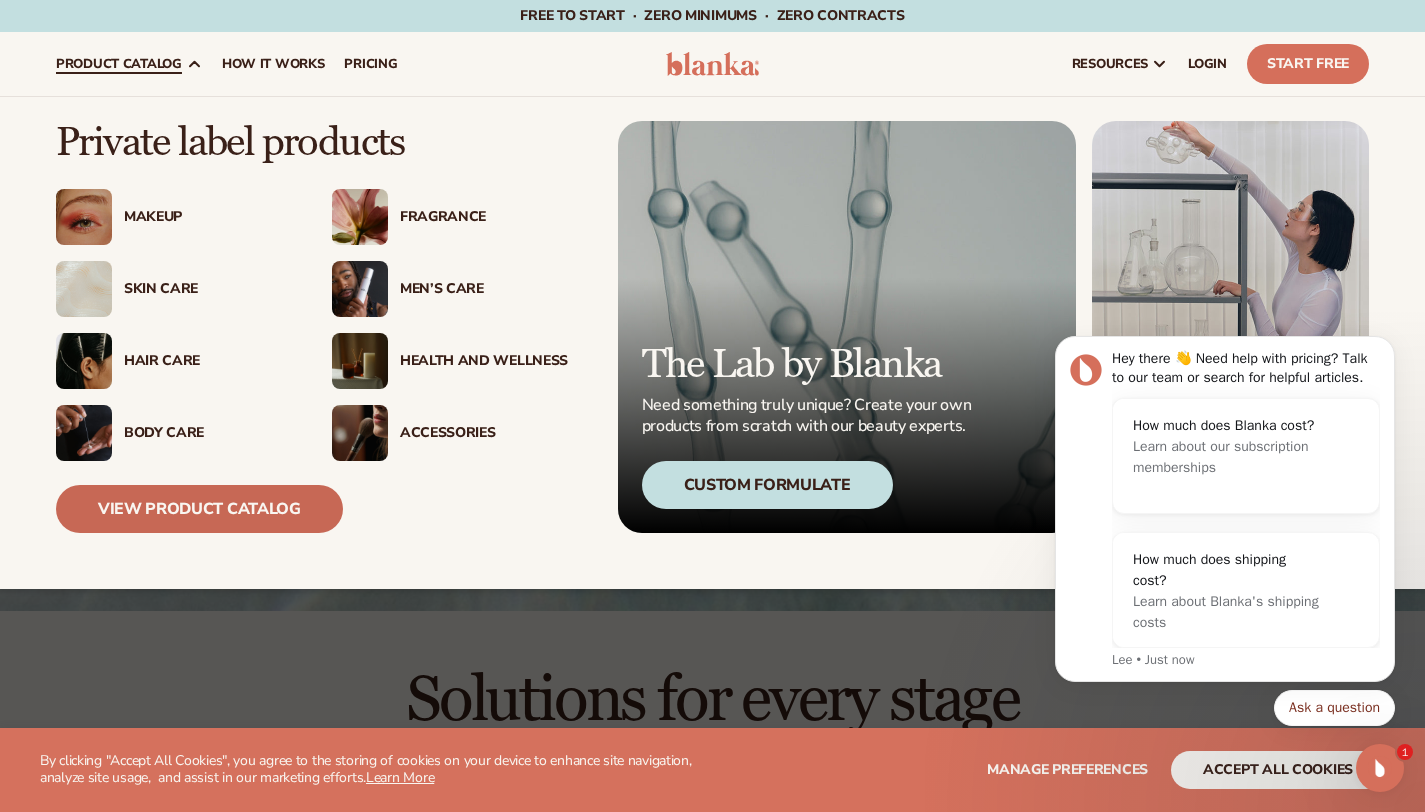 click on "View Product Catalog" at bounding box center (199, 509) 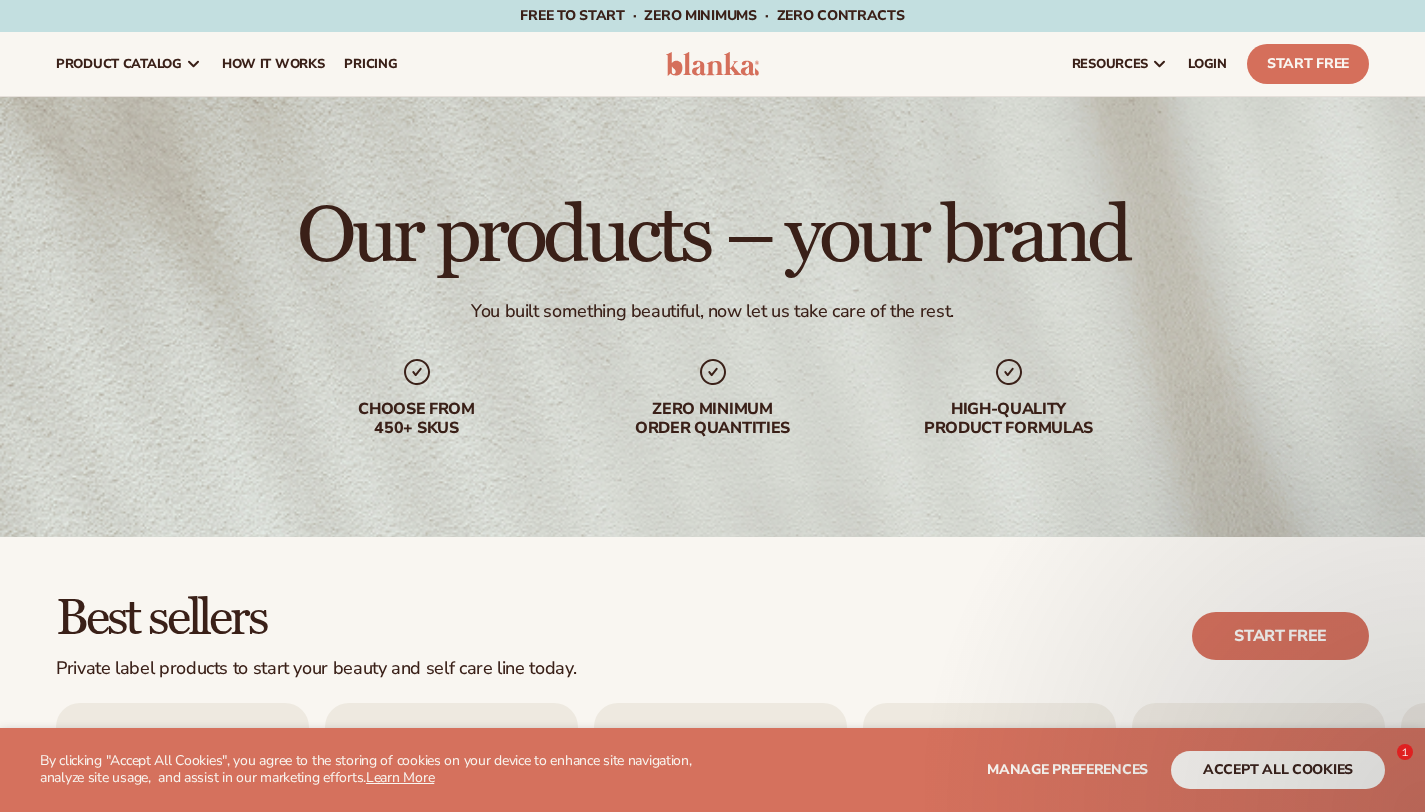 scroll, scrollTop: 38, scrollLeft: 0, axis: vertical 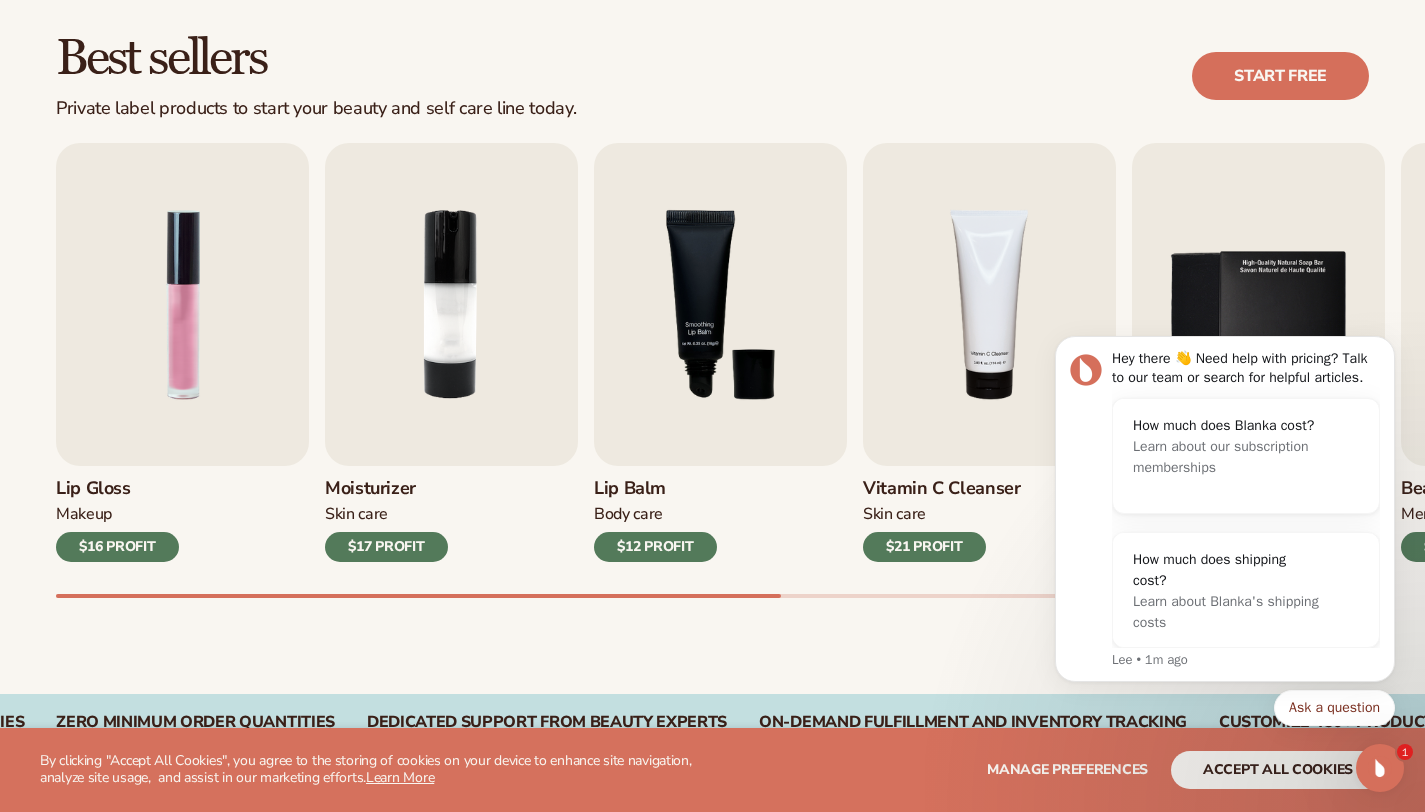 click on "Hey there 👋 Need help with pricing? Talk to our team or search for helpful articles.   How much does Blanka cost? Learn about our subscription memberships   How much does shipping cost? Learn about Blanka's shipping costs [NAME] • 1m ago Ask a question" at bounding box center [1225, 514] 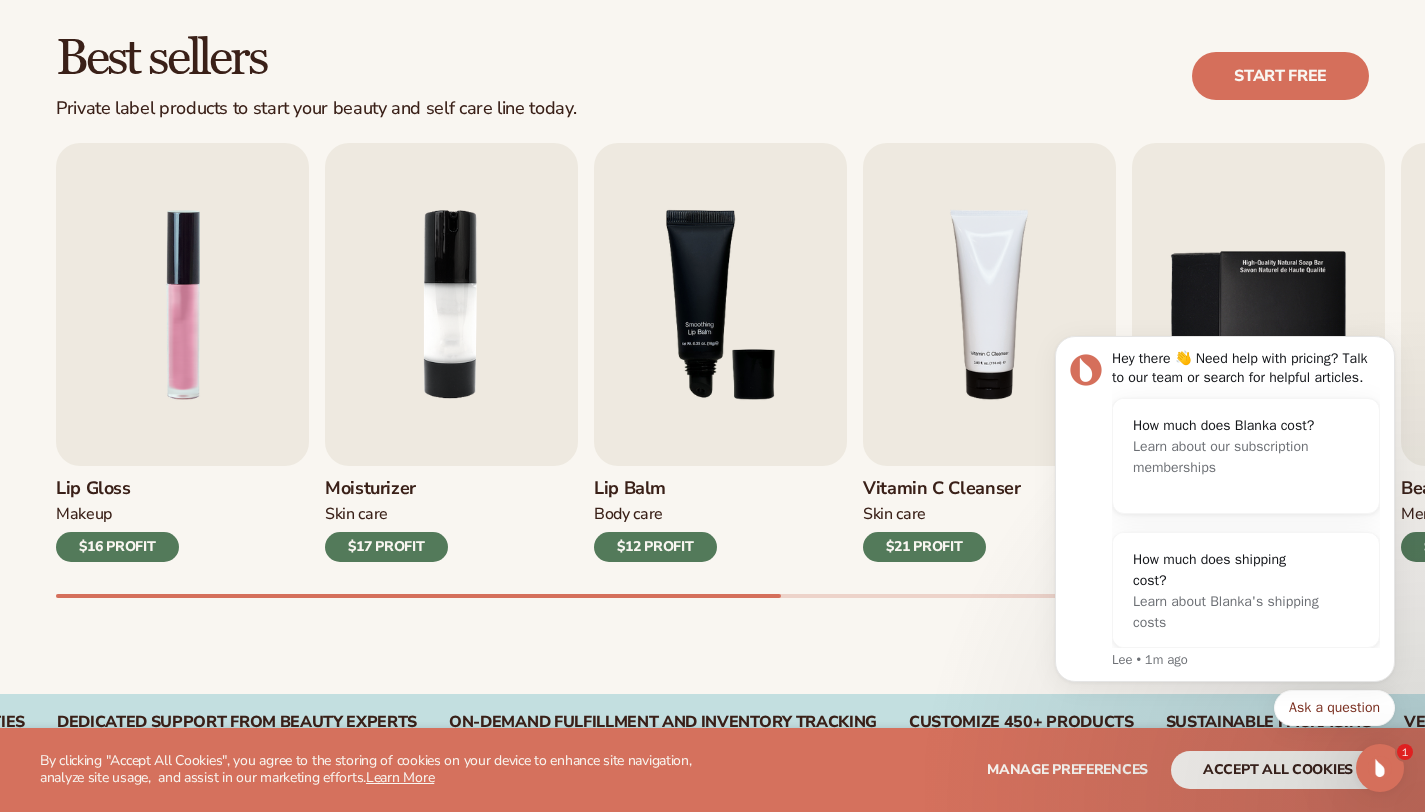 click on "Hey there 👋 Need help with pricing? Talk to our team or search for helpful articles.   How much does Blanka cost? Learn about our subscription memberships   How much does shipping cost? Learn about Blanka's shipping costs [NAME] • 1m ago Ask a question" at bounding box center [1225, 514] 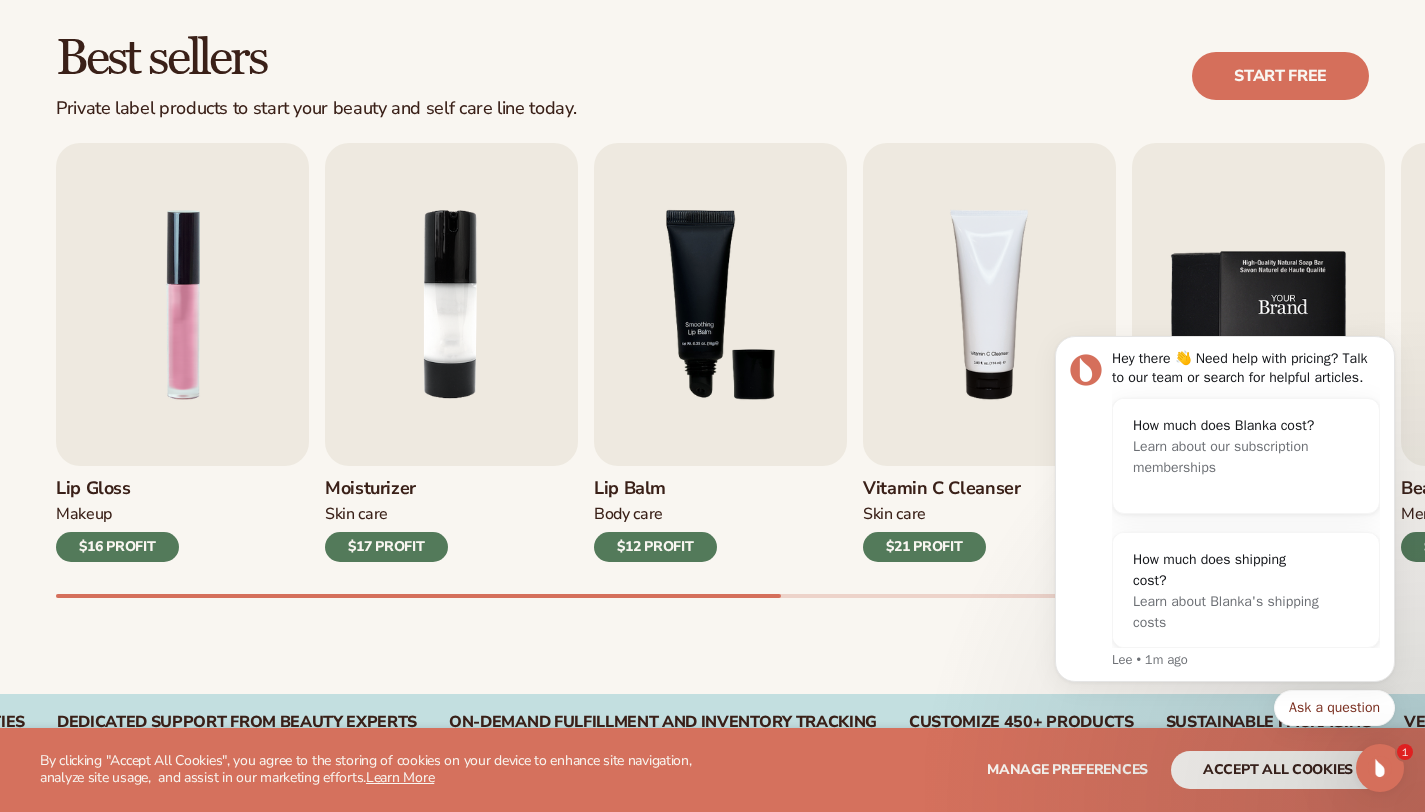 click at bounding box center (1258, 304) 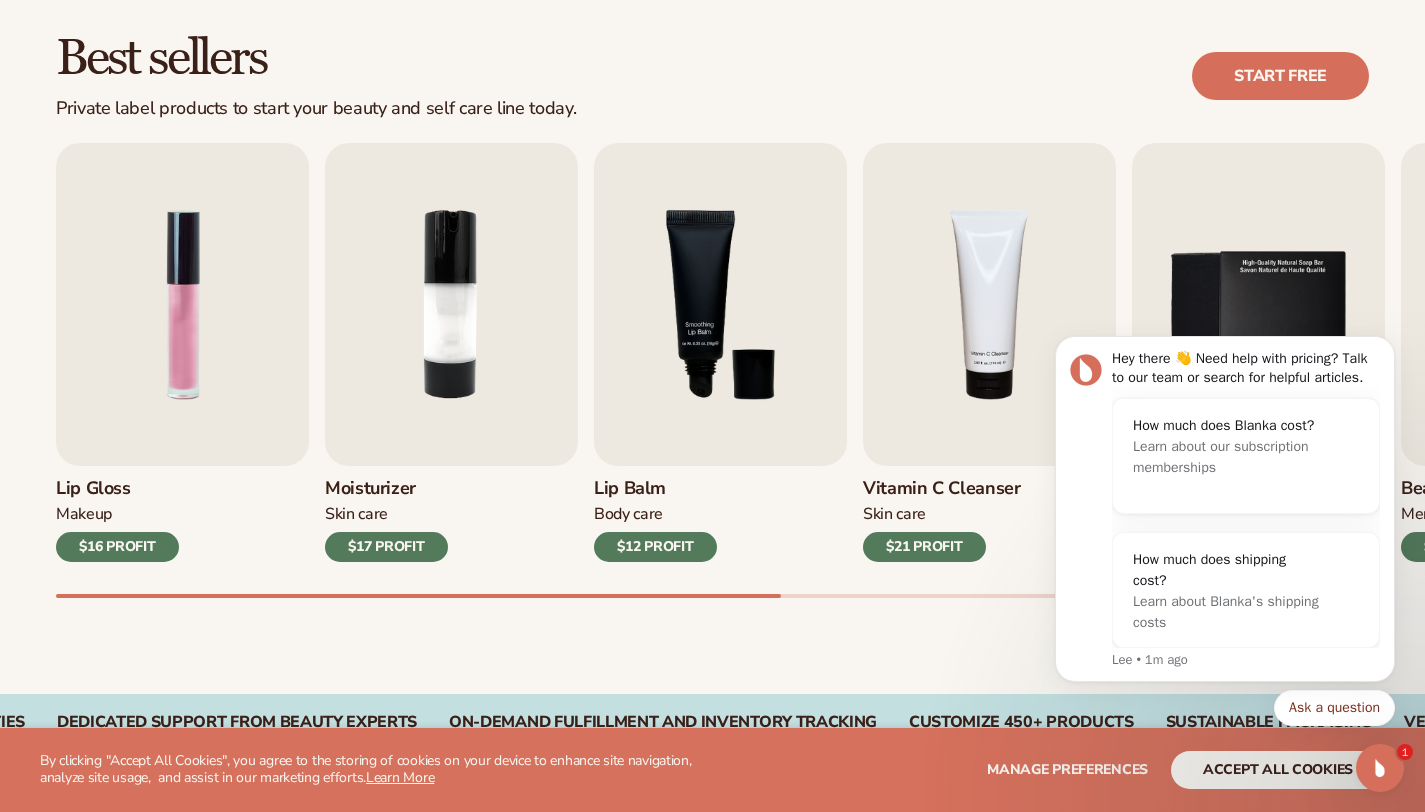 click at bounding box center (1527, 304) 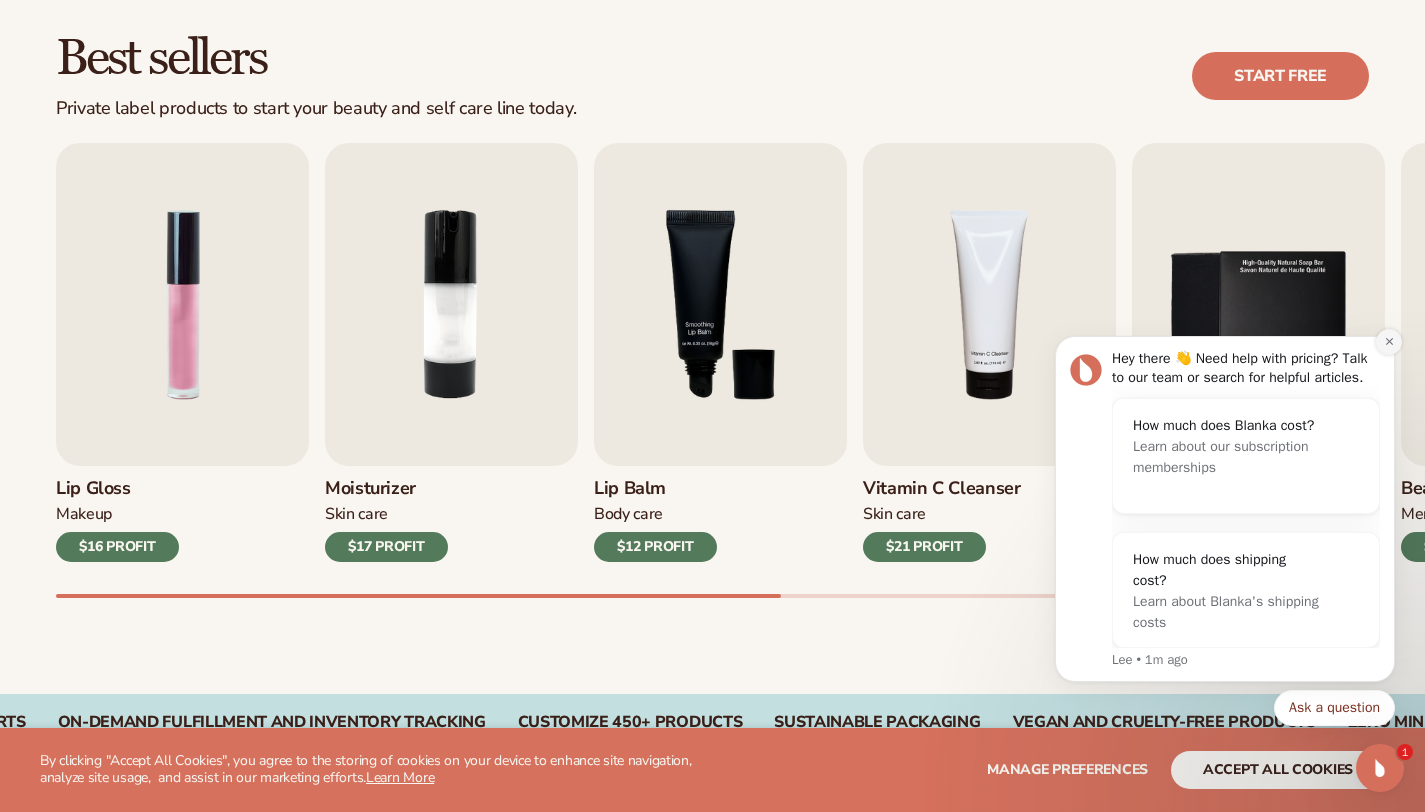 click 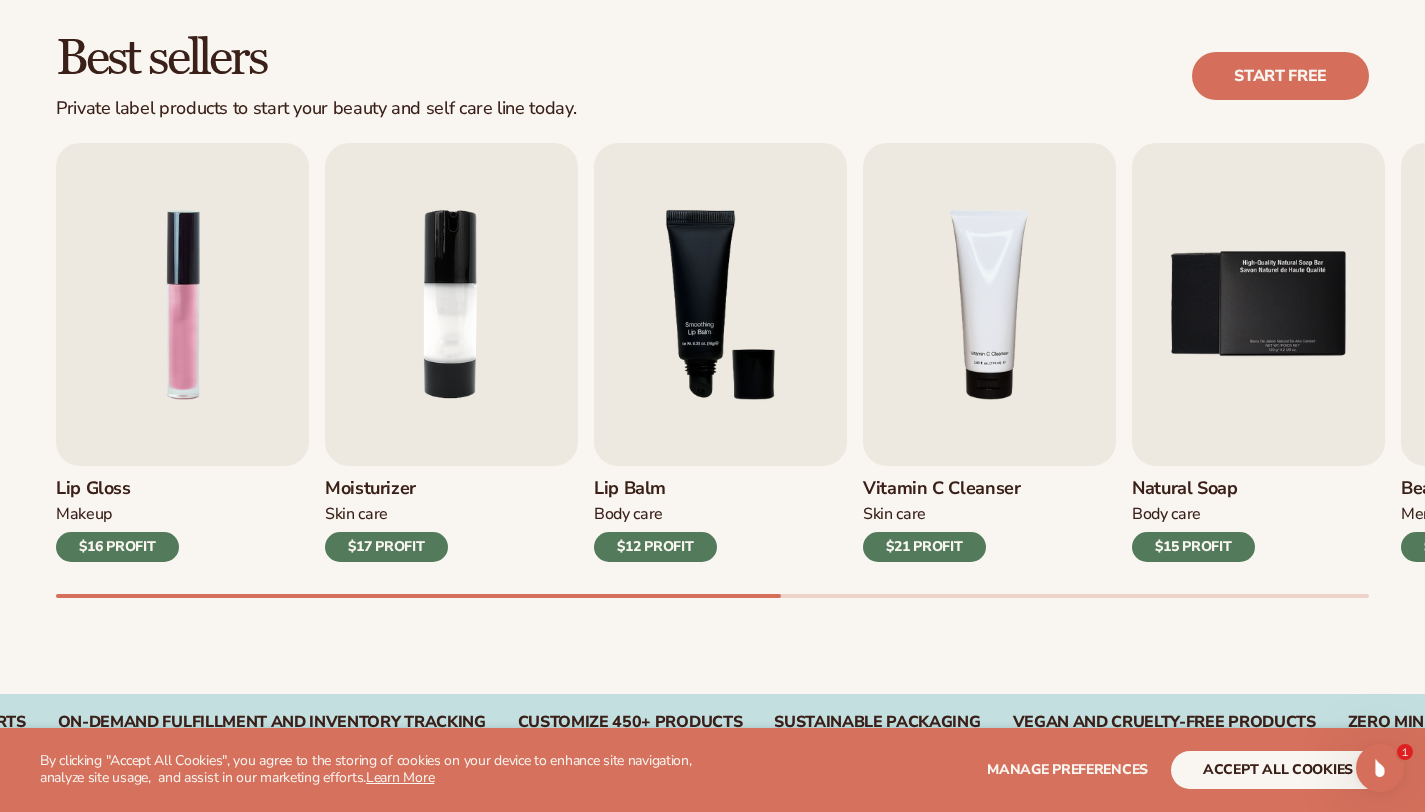 click at bounding box center [1527, 304] 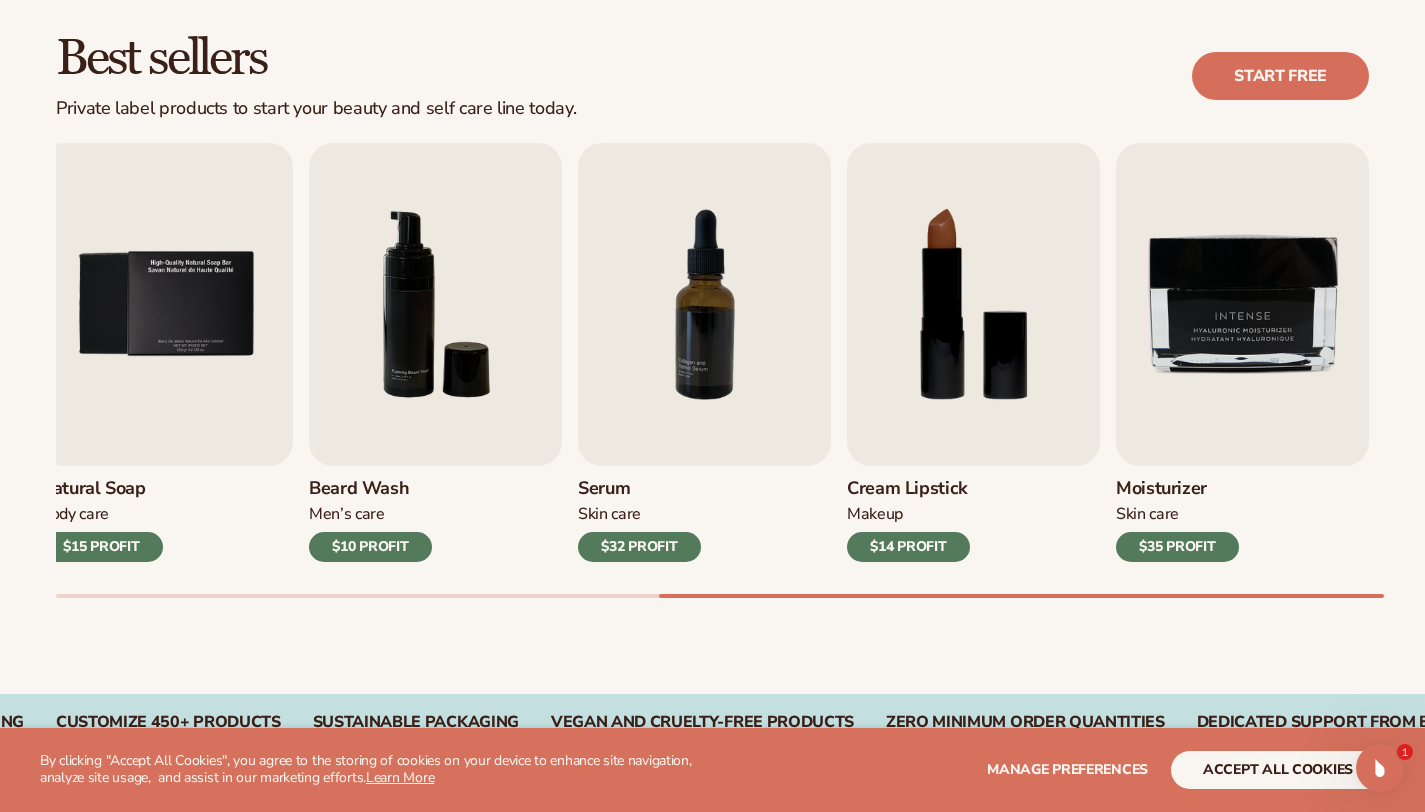 click at bounding box center (712, 596) 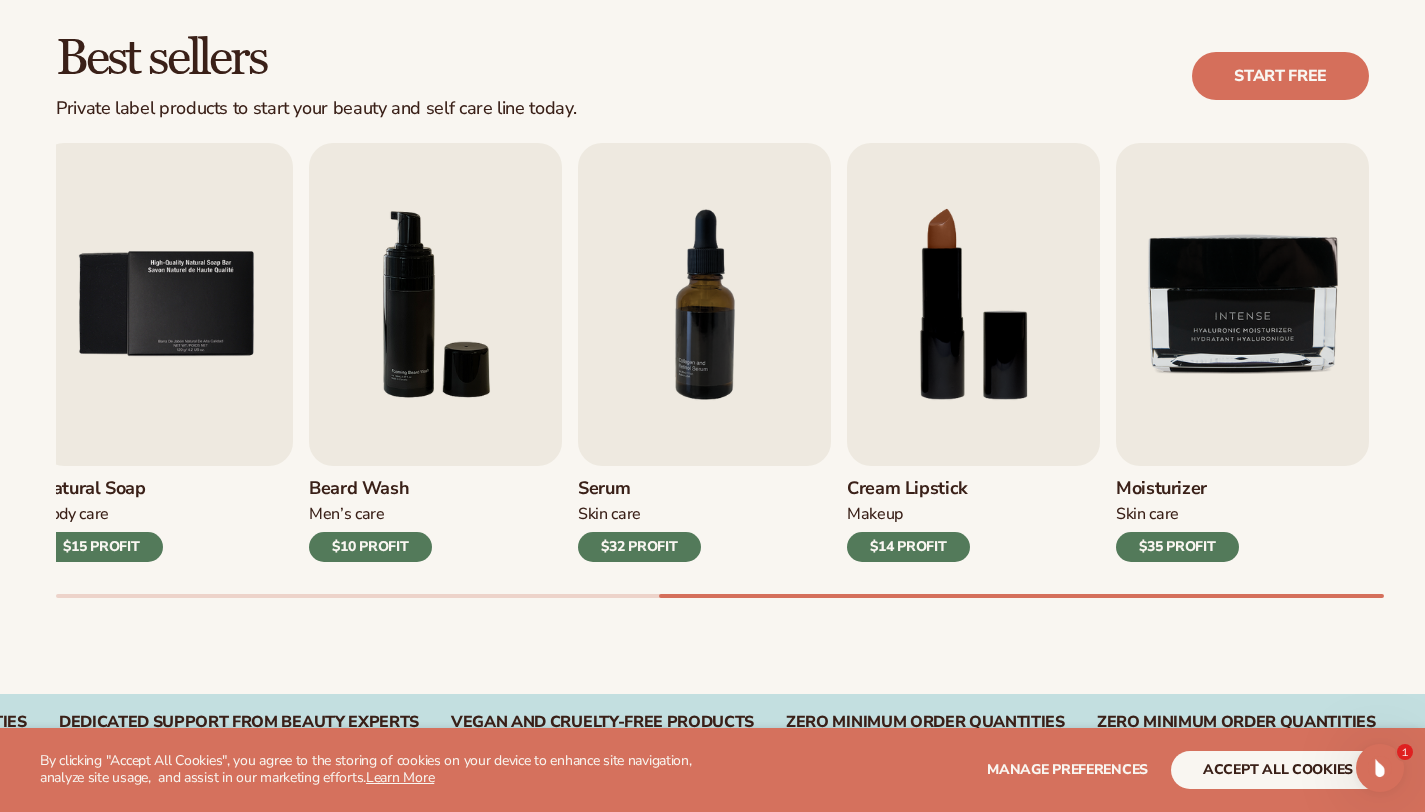 click on "Lip Gloss
Makeup
$16 PROFIT
Moisturizer
Skin Care
$17 PROFIT
Lip Balm
Body Care
Makeup" at bounding box center (740, 370) 